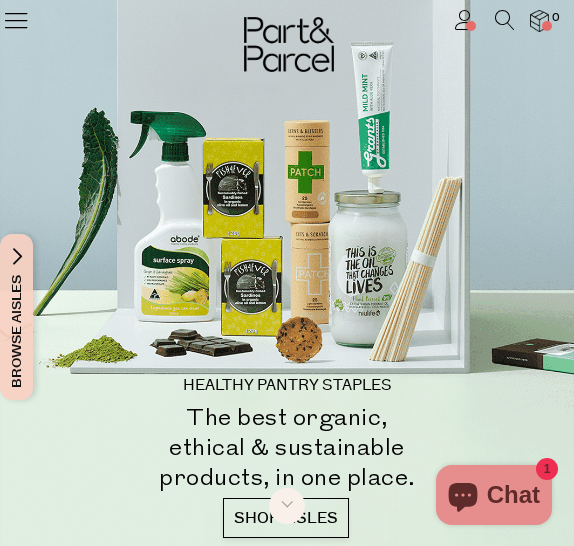 scroll, scrollTop: 0, scrollLeft: 0, axis: both 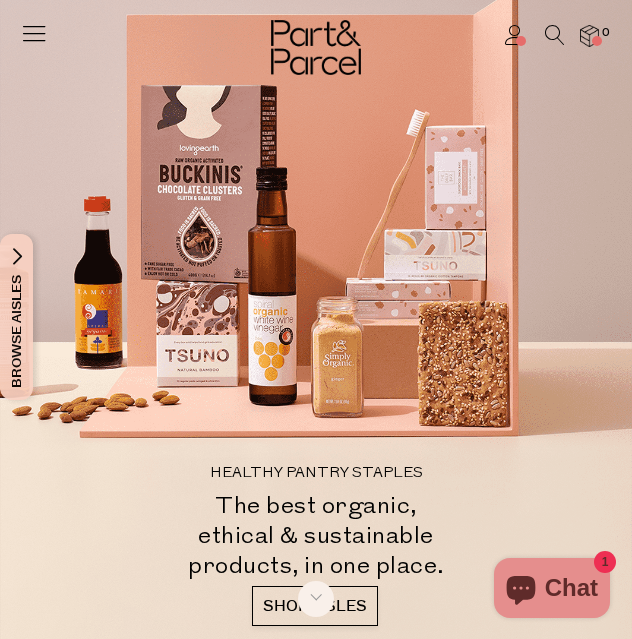 click at bounding box center [34, 33] 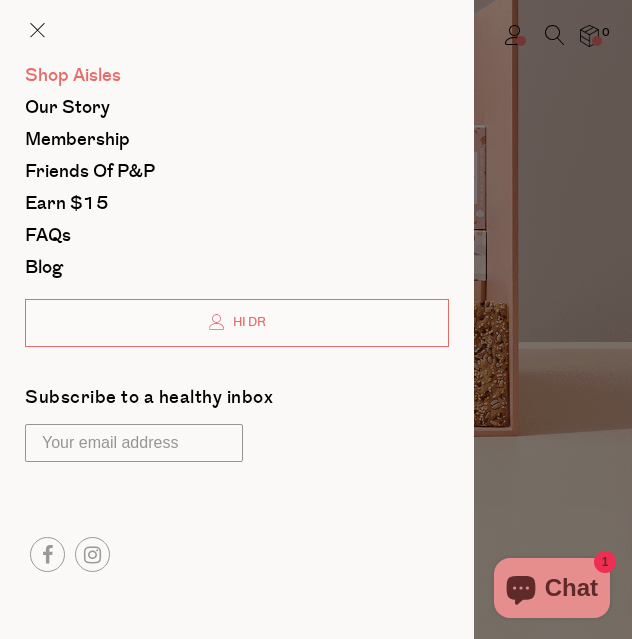 click on "Shop Aisles" at bounding box center (73, 76) 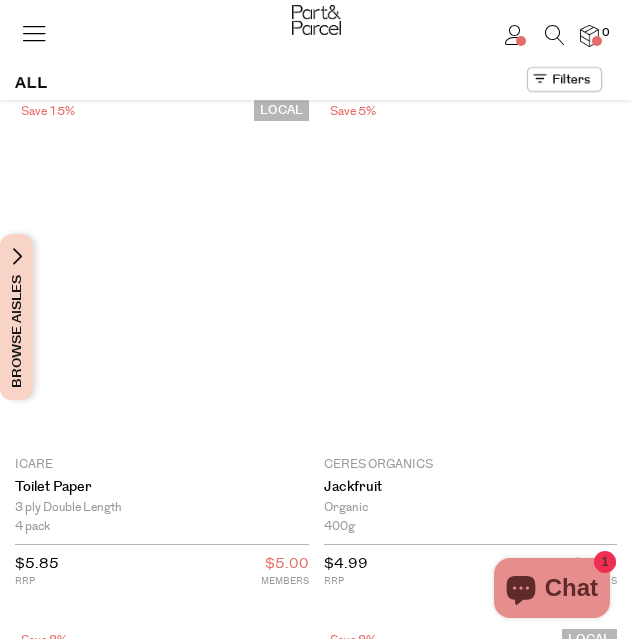 scroll, scrollTop: 0, scrollLeft: 0, axis: both 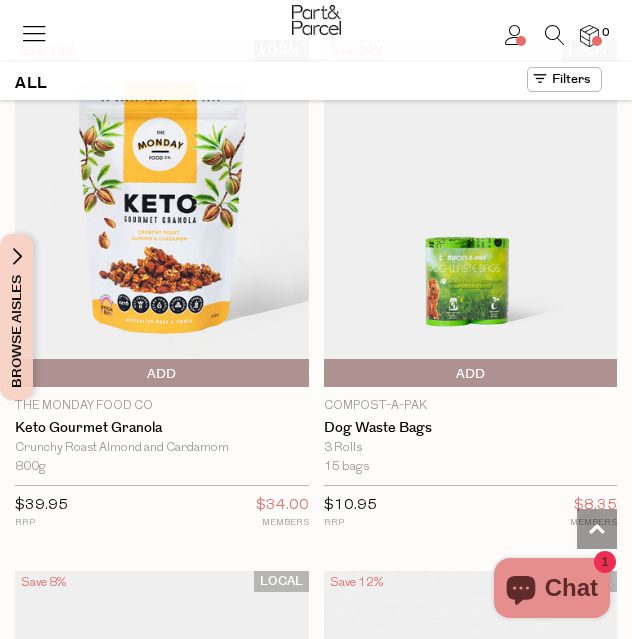 click at bounding box center (555, 35) 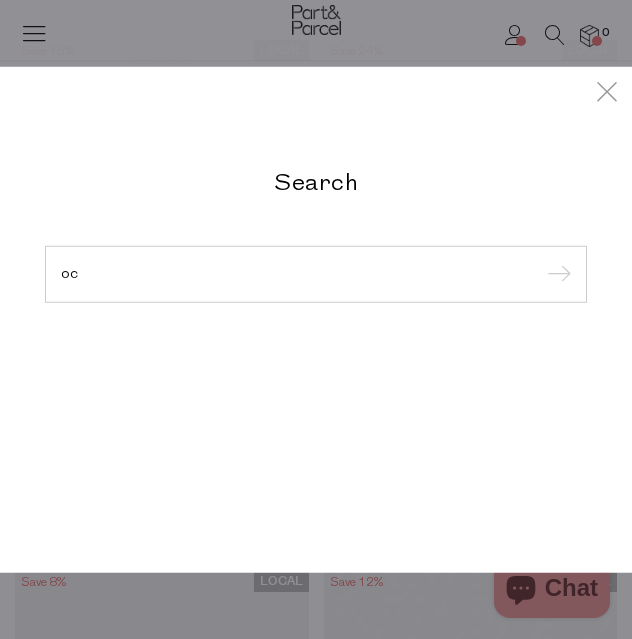 type on "o" 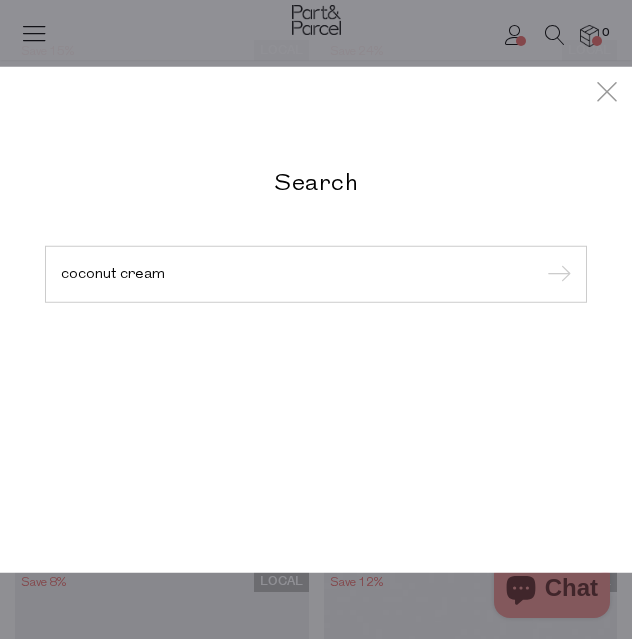 type on "coconut cream" 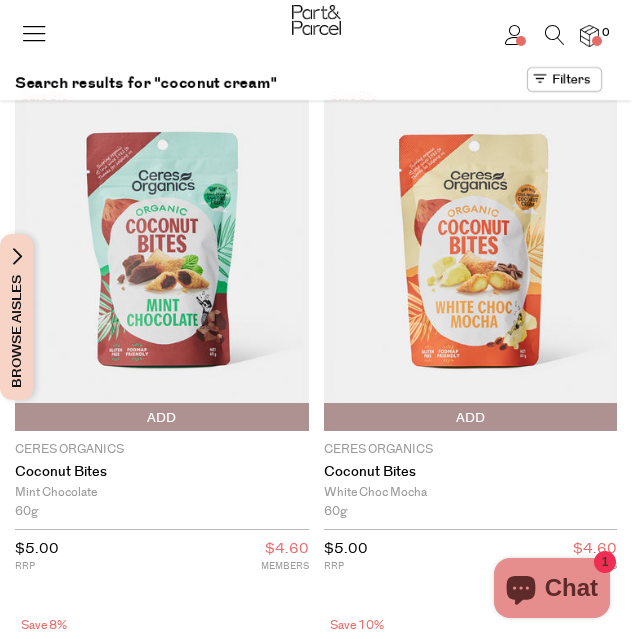 scroll, scrollTop: 0, scrollLeft: 0, axis: both 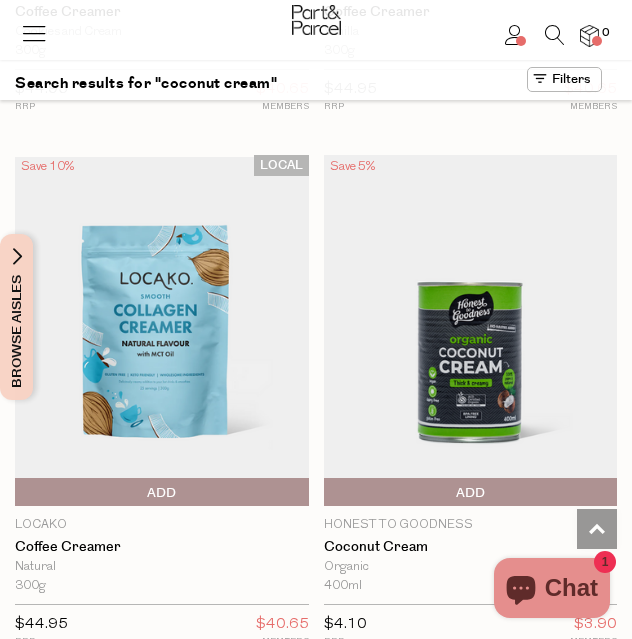 click on "Add To Parcel" at bounding box center [471, 493] 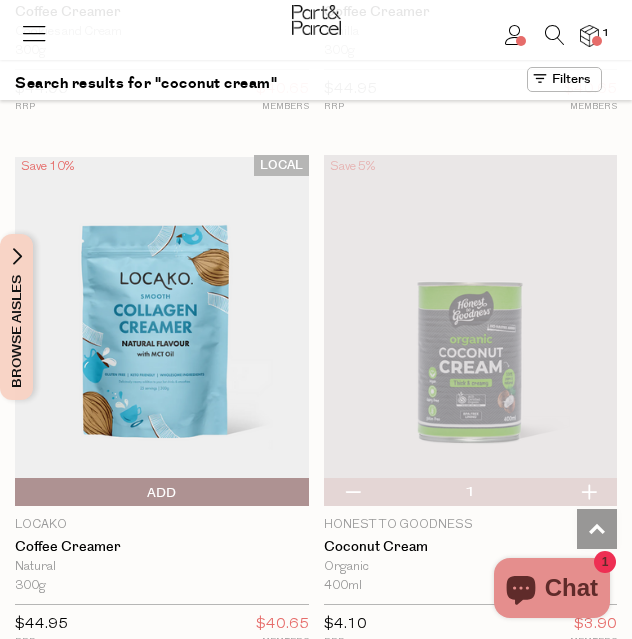 click at bounding box center (555, 35) 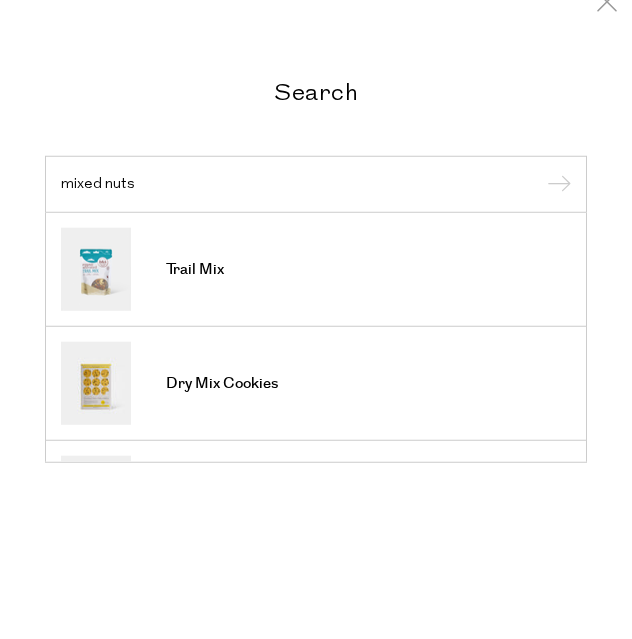 type on "mixed nuts" 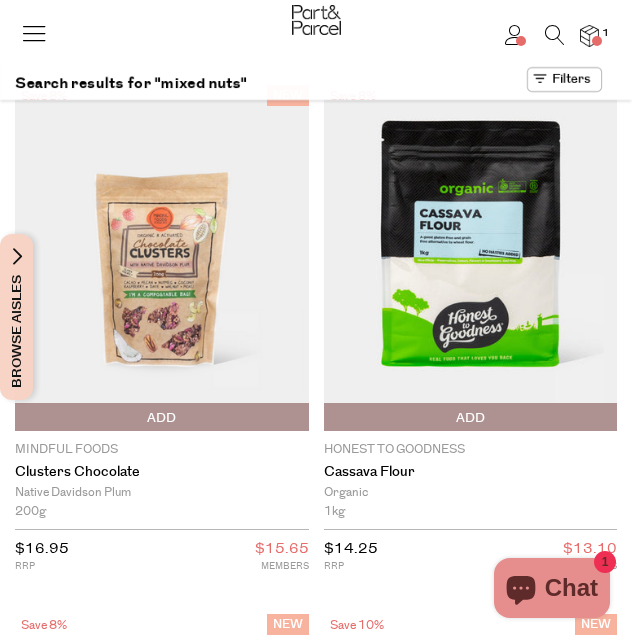 scroll, scrollTop: 0, scrollLeft: 0, axis: both 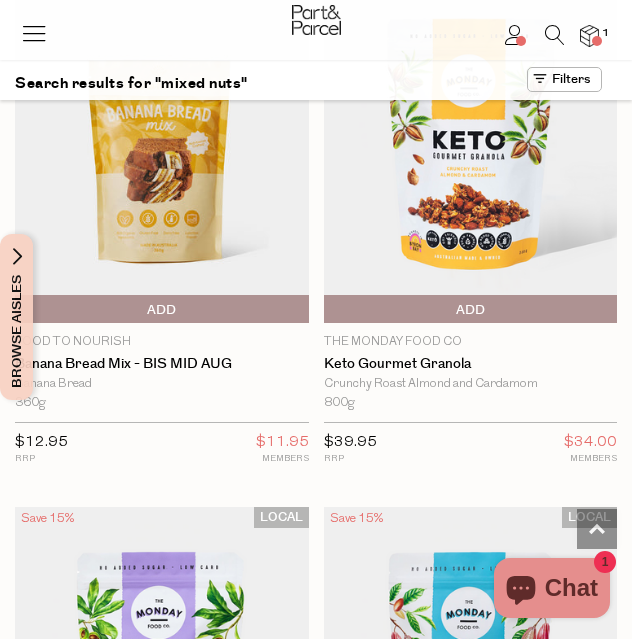 click at bounding box center [471, 150] 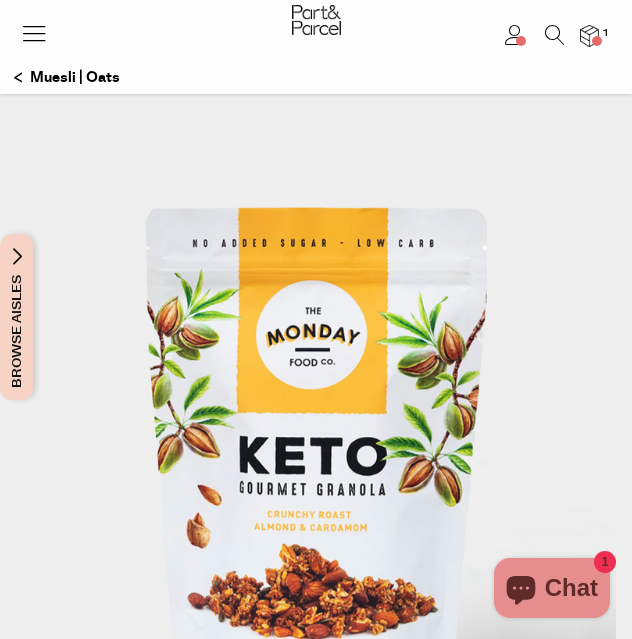 scroll, scrollTop: 0, scrollLeft: 0, axis: both 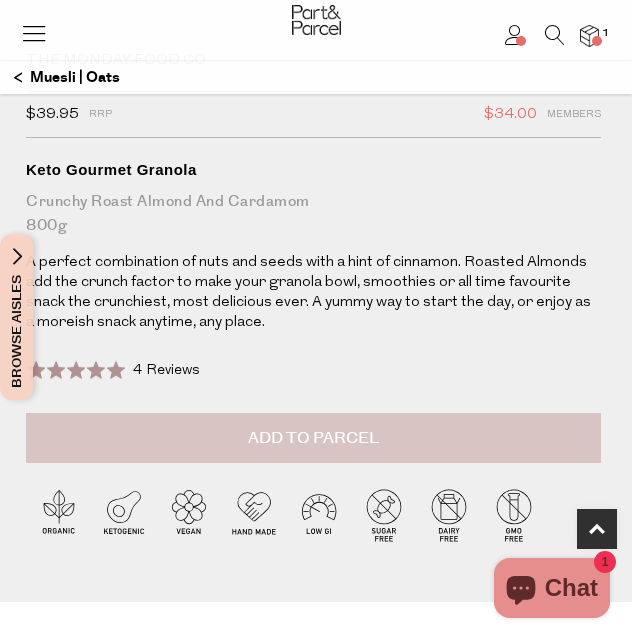 click on "Add to Parcel" at bounding box center [313, 438] 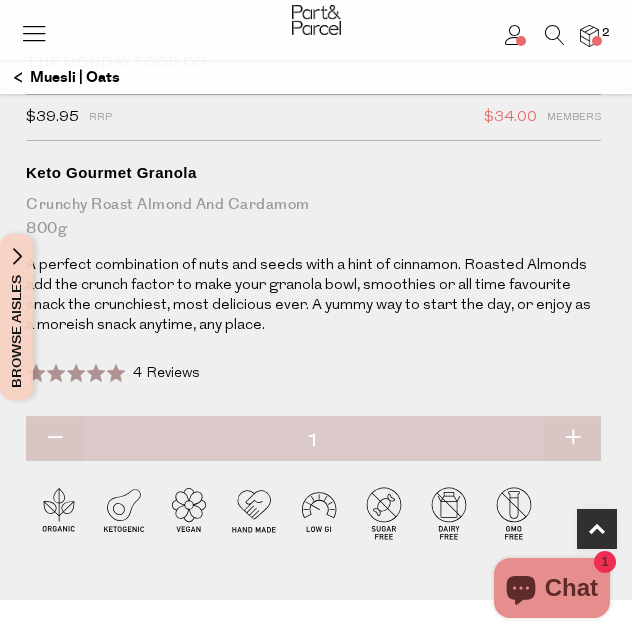 scroll, scrollTop: 770, scrollLeft: 0, axis: vertical 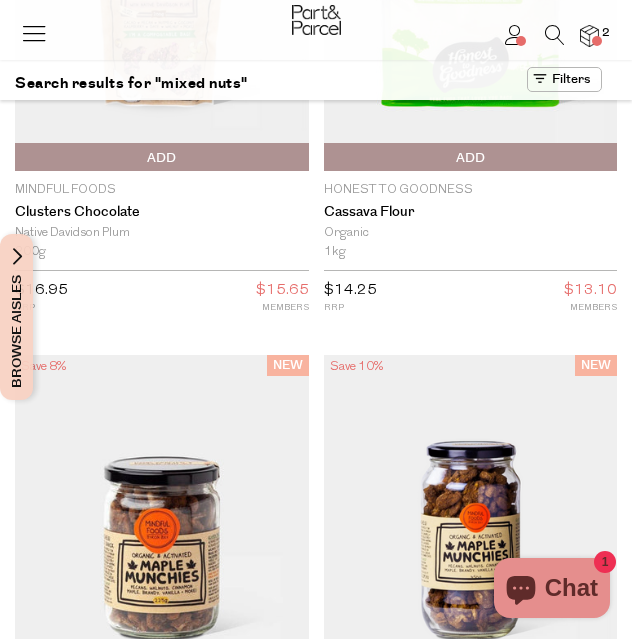 click at bounding box center [34, 33] 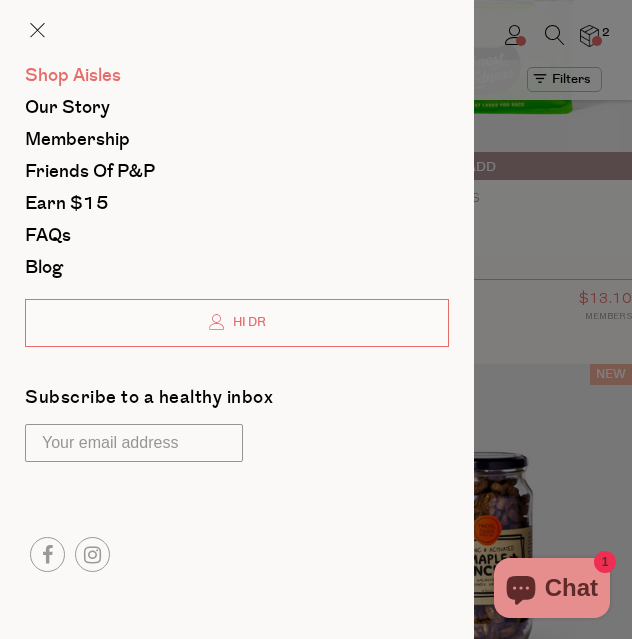 click on "Shop Aisles" at bounding box center [73, 76] 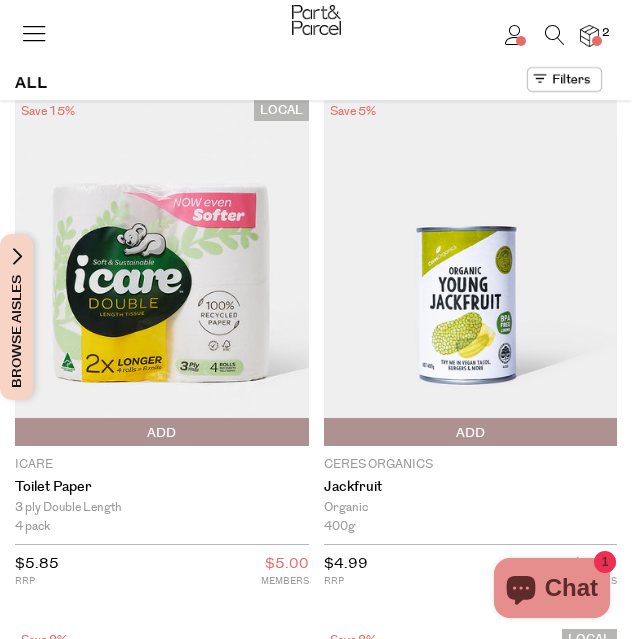 scroll, scrollTop: 0, scrollLeft: 0, axis: both 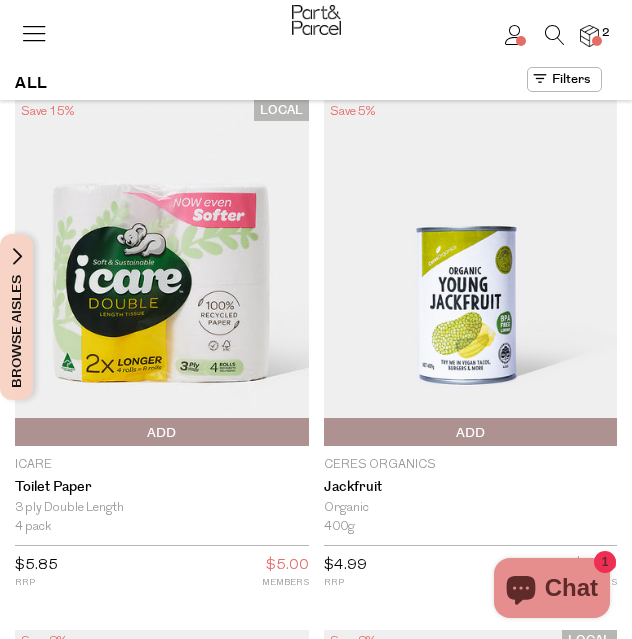 click on "Browse Aisles" at bounding box center (17, 317) 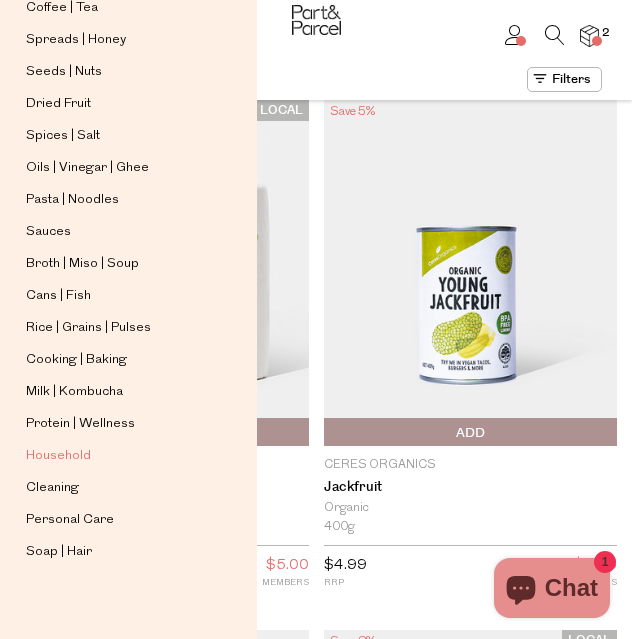 scroll, scrollTop: 459, scrollLeft: 0, axis: vertical 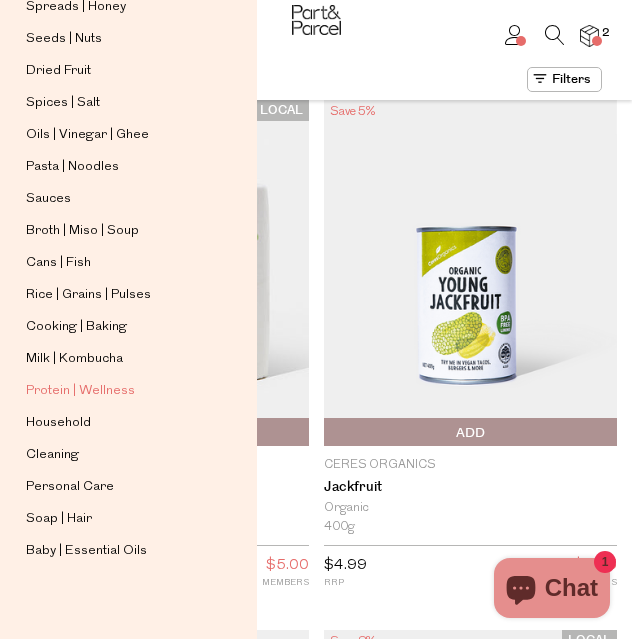 click on "Protein | Wellness" at bounding box center (80, 391) 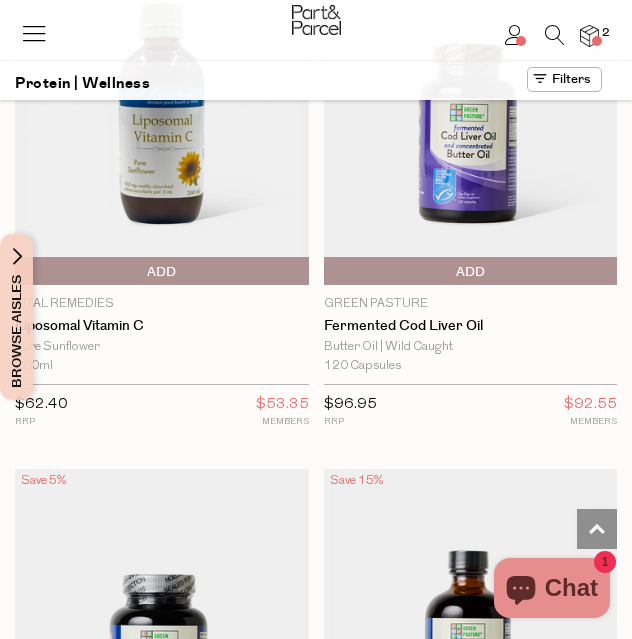 scroll, scrollTop: 4410, scrollLeft: 0, axis: vertical 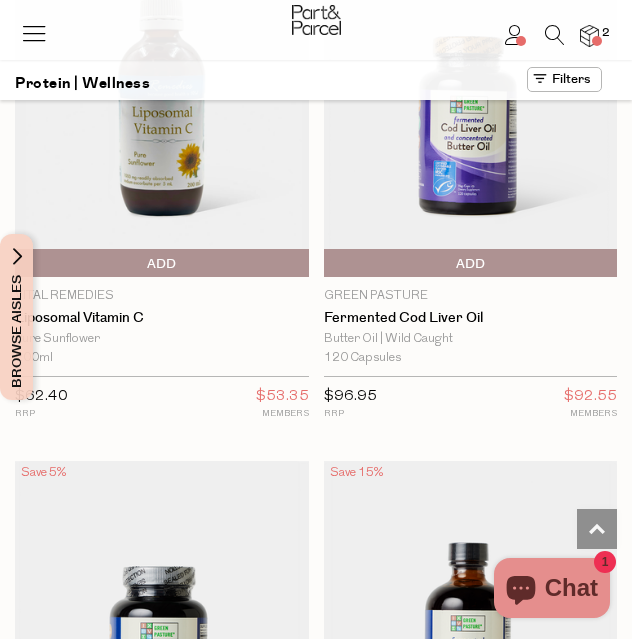 click at bounding box center [555, 35] 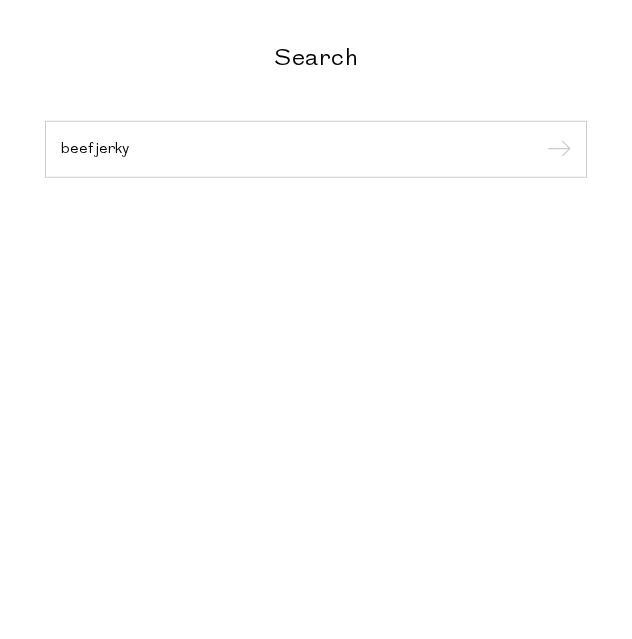 type on "beef jerky" 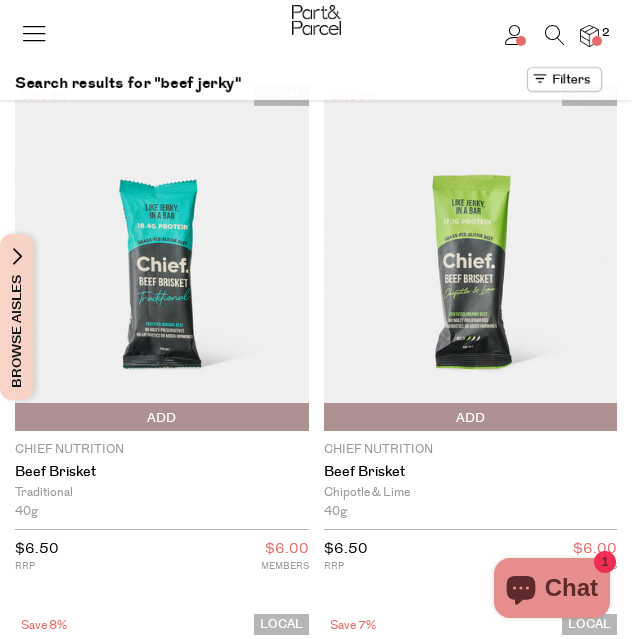 scroll, scrollTop: 0, scrollLeft: 0, axis: both 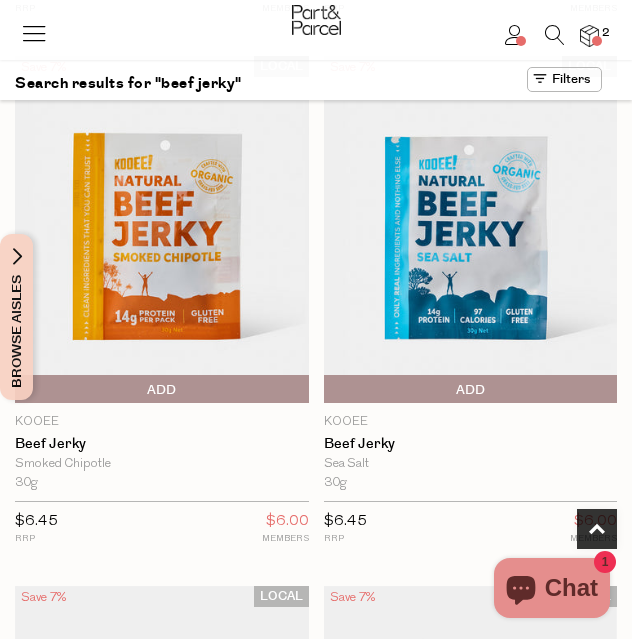 click on "Add To Parcel" at bounding box center (20, 390) 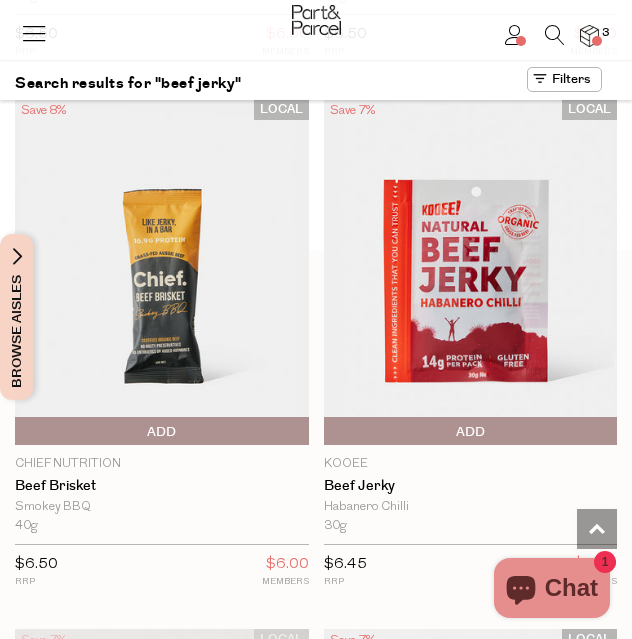 scroll, scrollTop: 531, scrollLeft: 0, axis: vertical 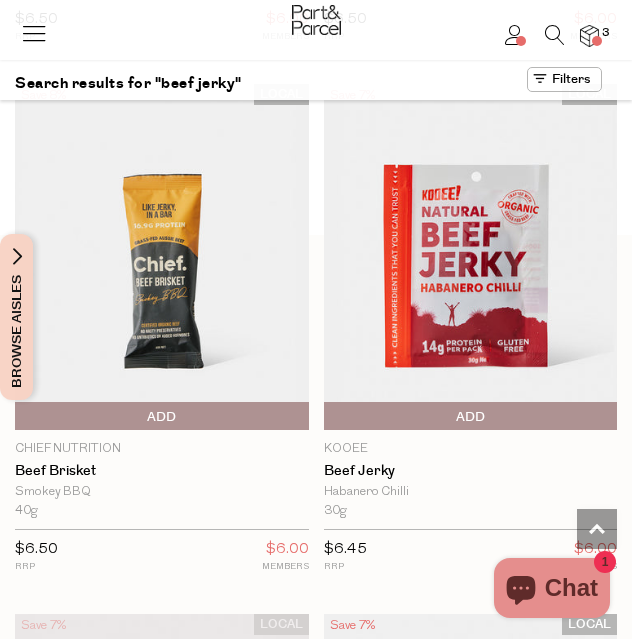 click on "Add To Parcel" at bounding box center [471, 417] 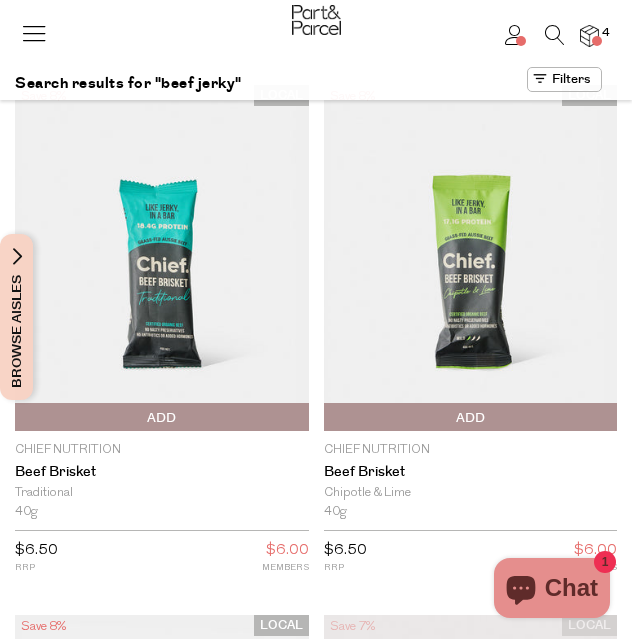 scroll, scrollTop: 0, scrollLeft: 0, axis: both 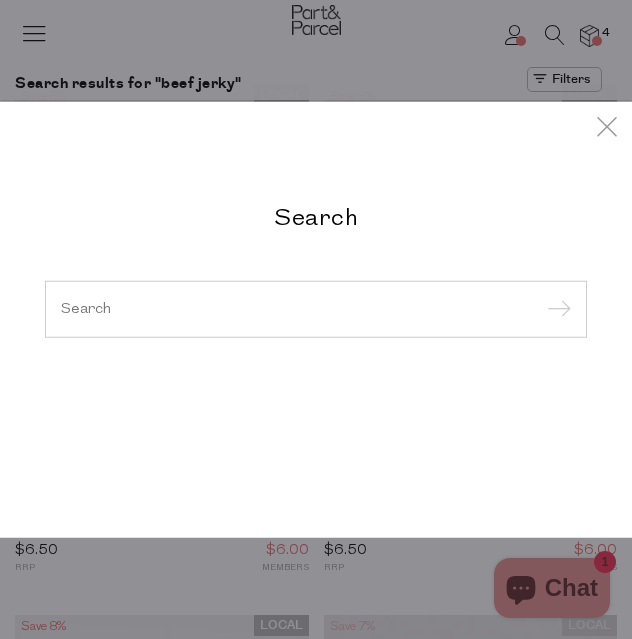 click on "Search" at bounding box center (316, 319) 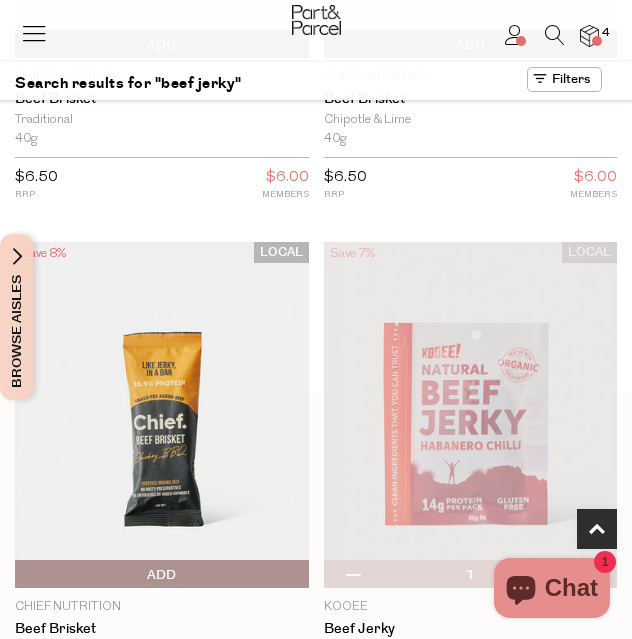 scroll, scrollTop: 375, scrollLeft: 0, axis: vertical 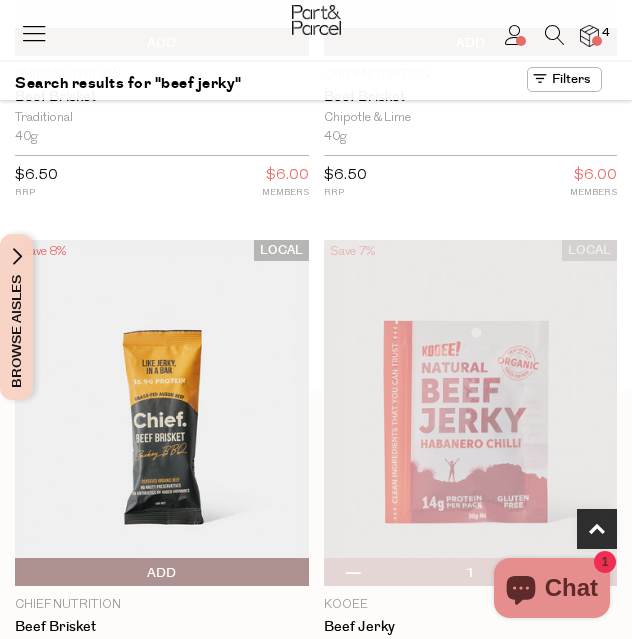 click at bounding box center [555, 35] 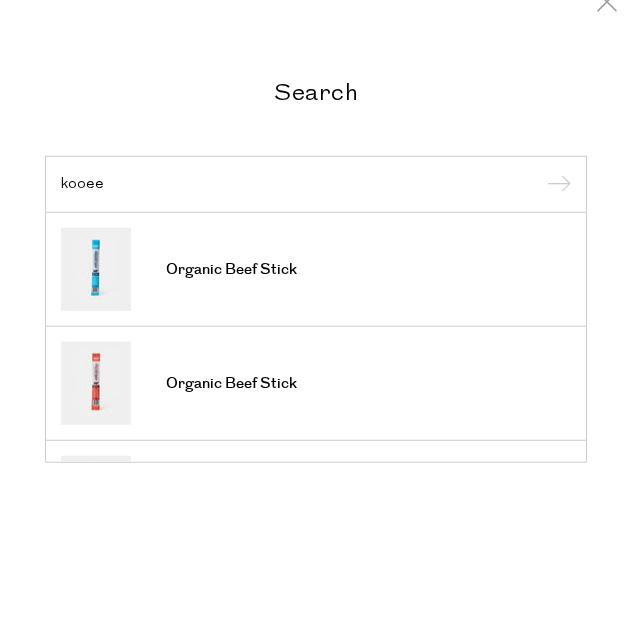 type on "kooee" 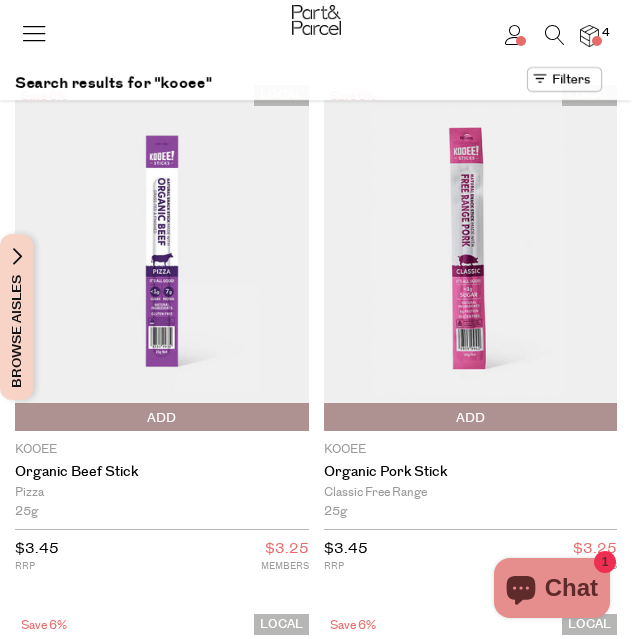 scroll, scrollTop: 0, scrollLeft: 0, axis: both 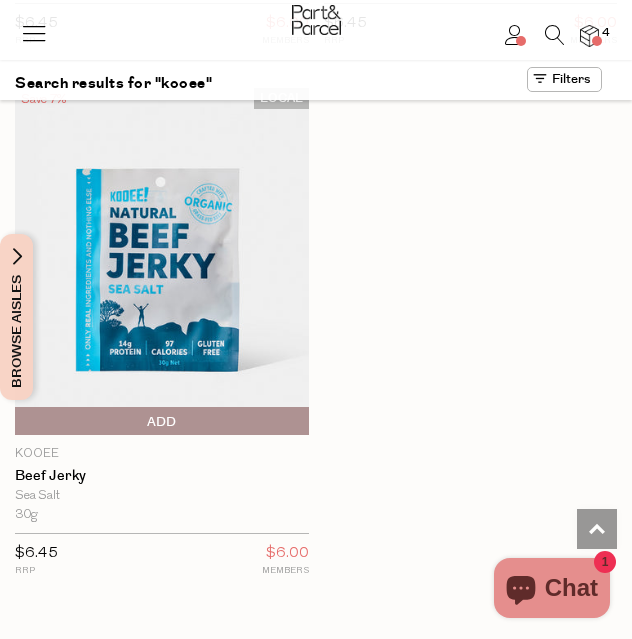 click at bounding box center (34, 33) 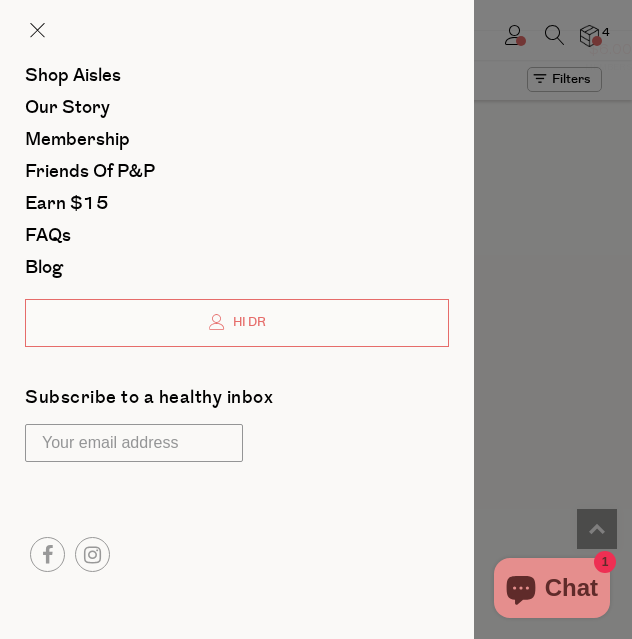 scroll, scrollTop: 0, scrollLeft: 0, axis: both 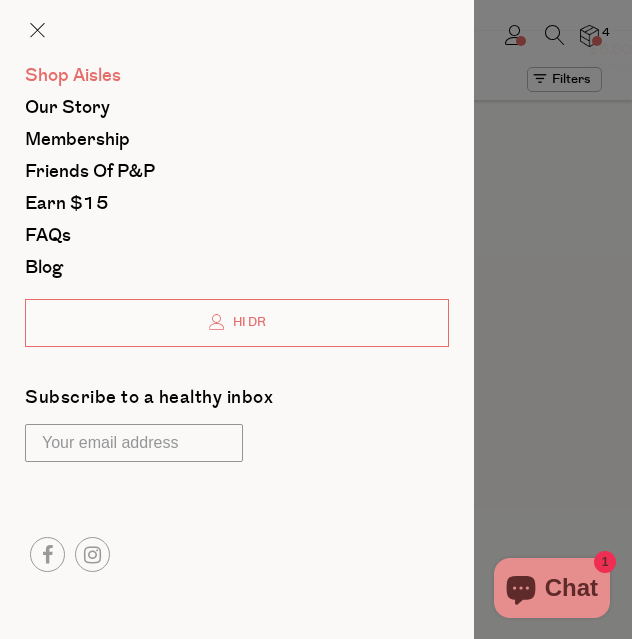 click on "Shop Aisles" at bounding box center (73, 76) 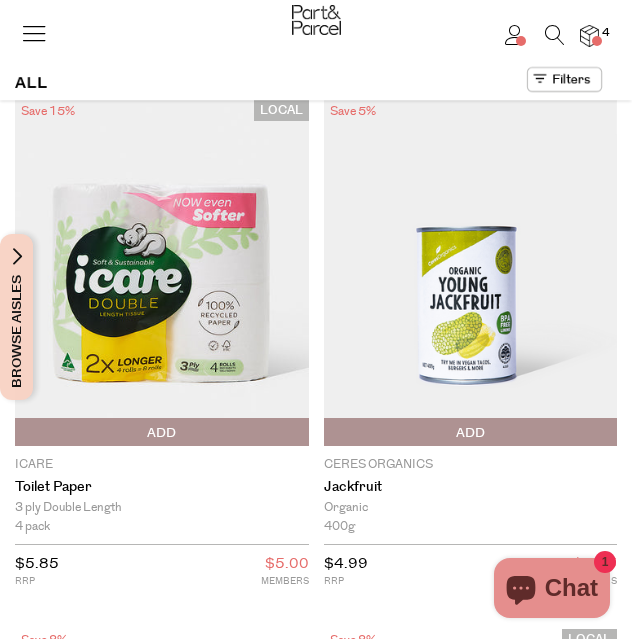 scroll, scrollTop: 0, scrollLeft: 0, axis: both 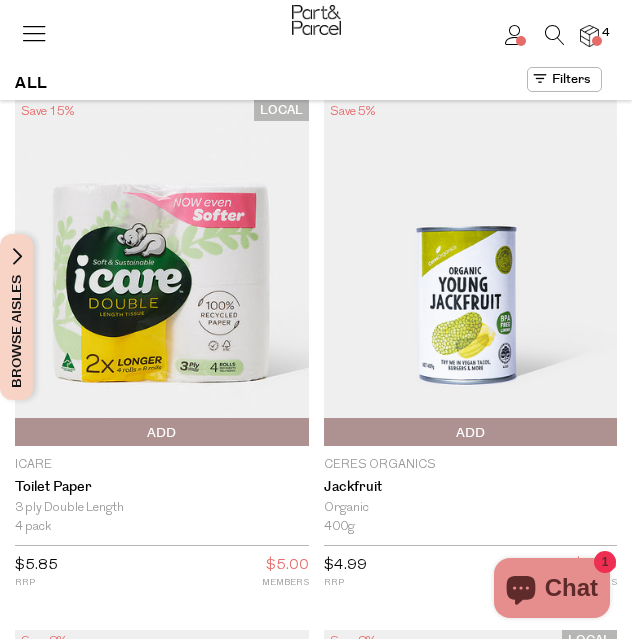 click at bounding box center [34, 33] 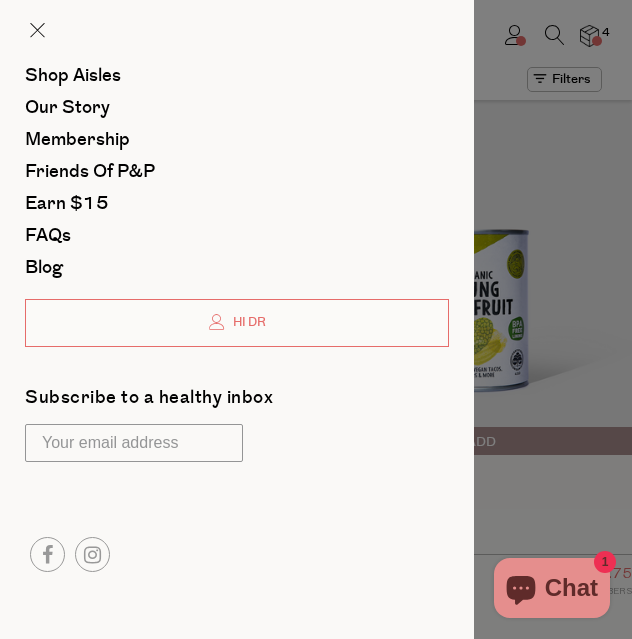 click at bounding box center (316, 319) 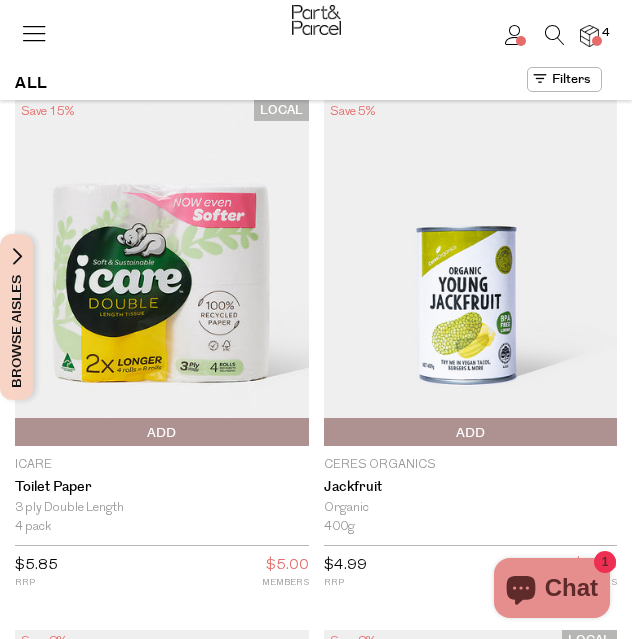 click at bounding box center [555, 35] 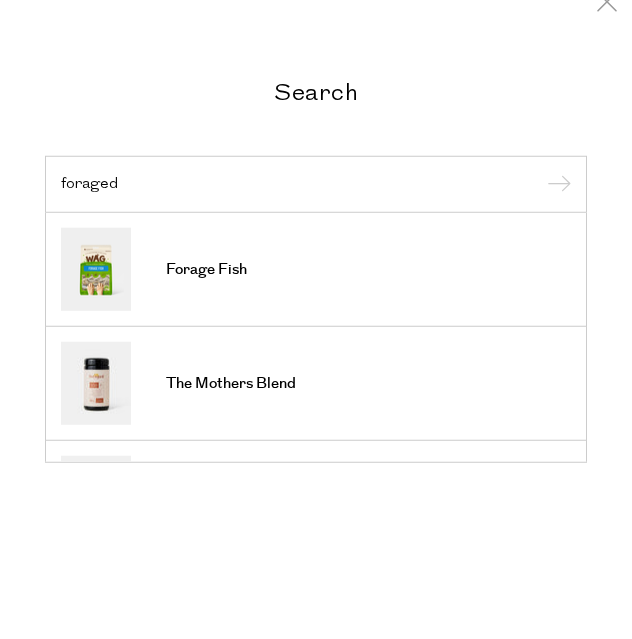 type on "foraged" 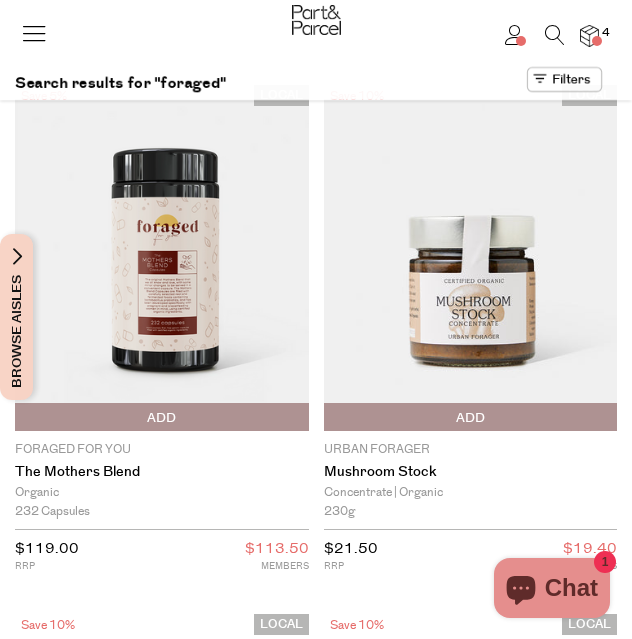 scroll, scrollTop: 0, scrollLeft: 0, axis: both 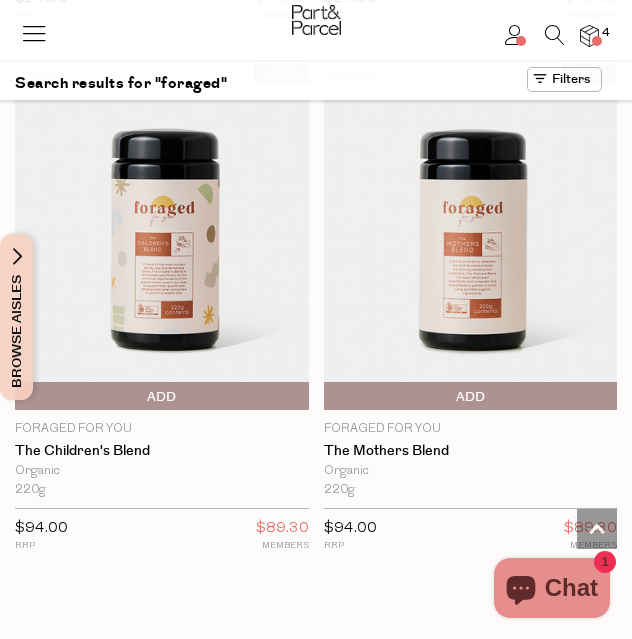 click at bounding box center (471, 236) 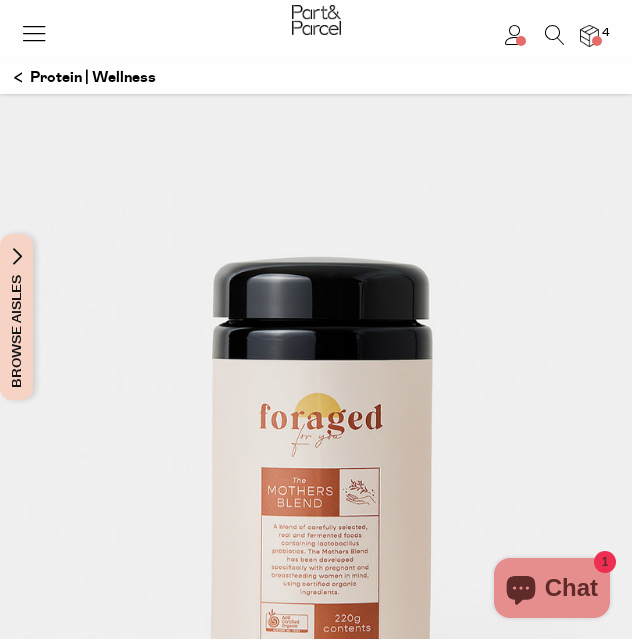 scroll, scrollTop: 0, scrollLeft: 0, axis: both 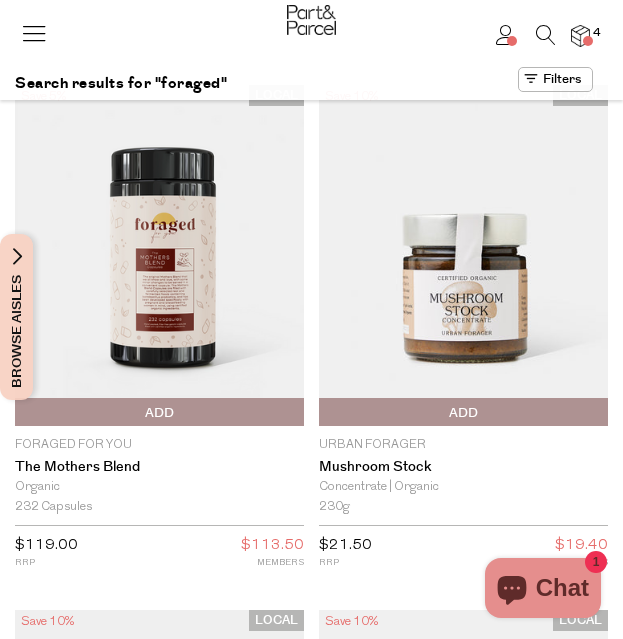 click at bounding box center [580, 35] 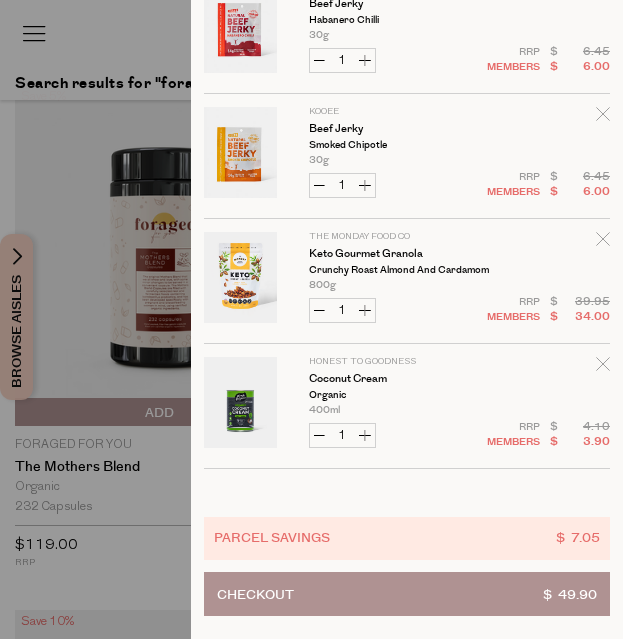 scroll, scrollTop: 68, scrollLeft: 0, axis: vertical 